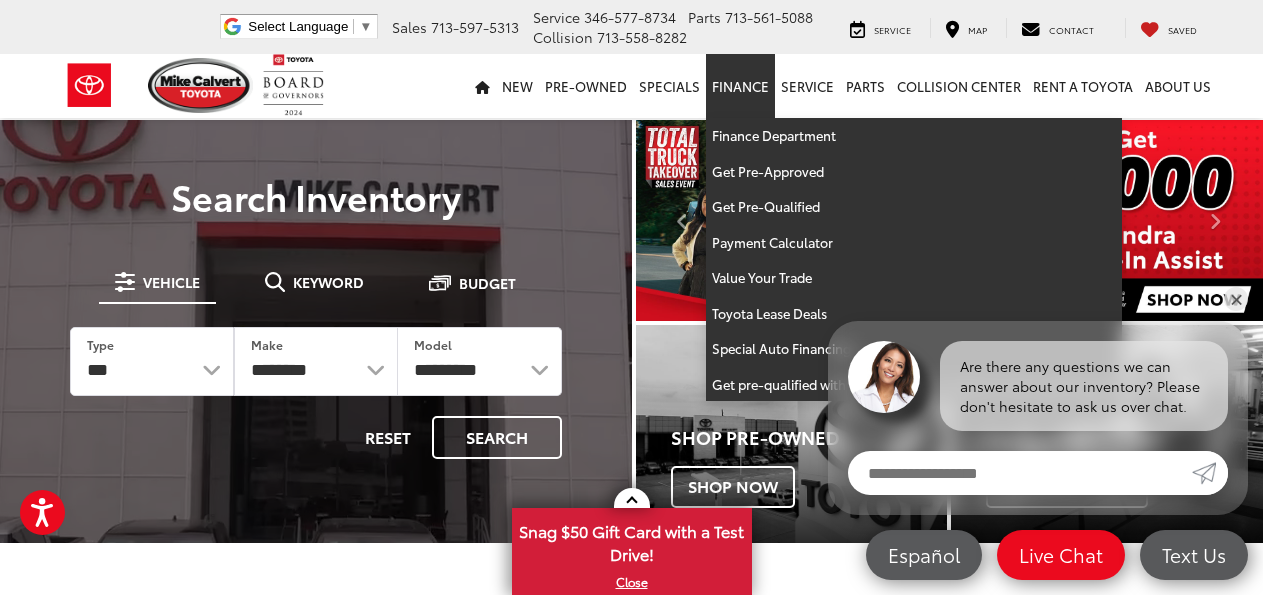 scroll, scrollTop: 0, scrollLeft: 0, axis: both 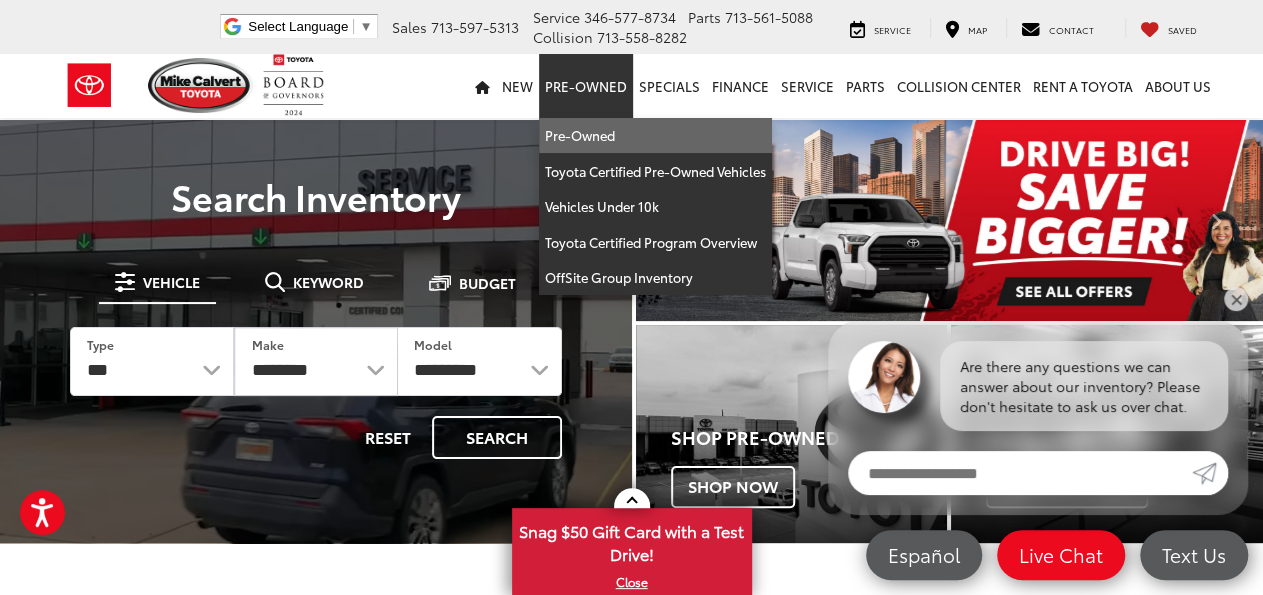 click on "Pre-Owned" at bounding box center [655, 136] 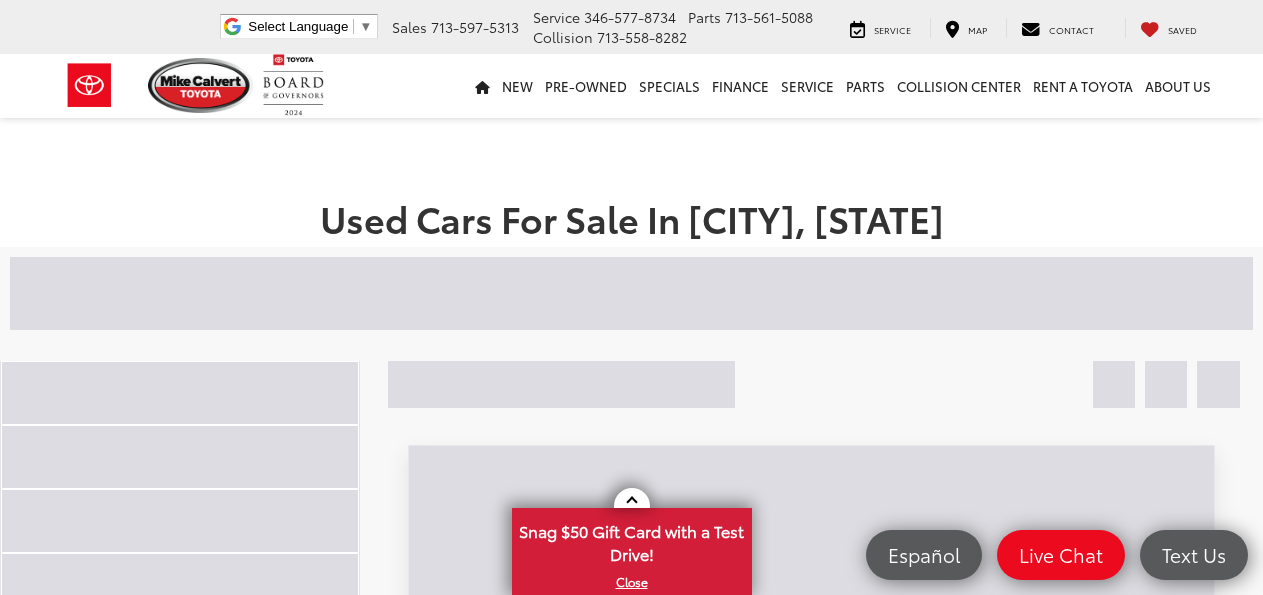 scroll, scrollTop: 0, scrollLeft: 0, axis: both 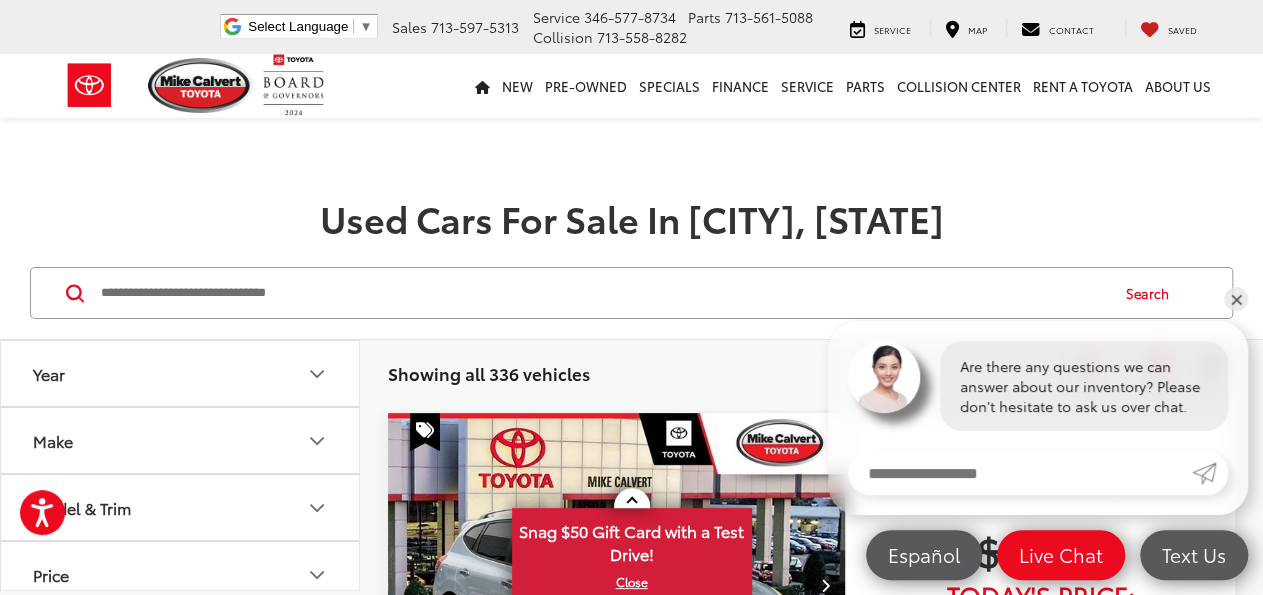 click at bounding box center (603, 293) 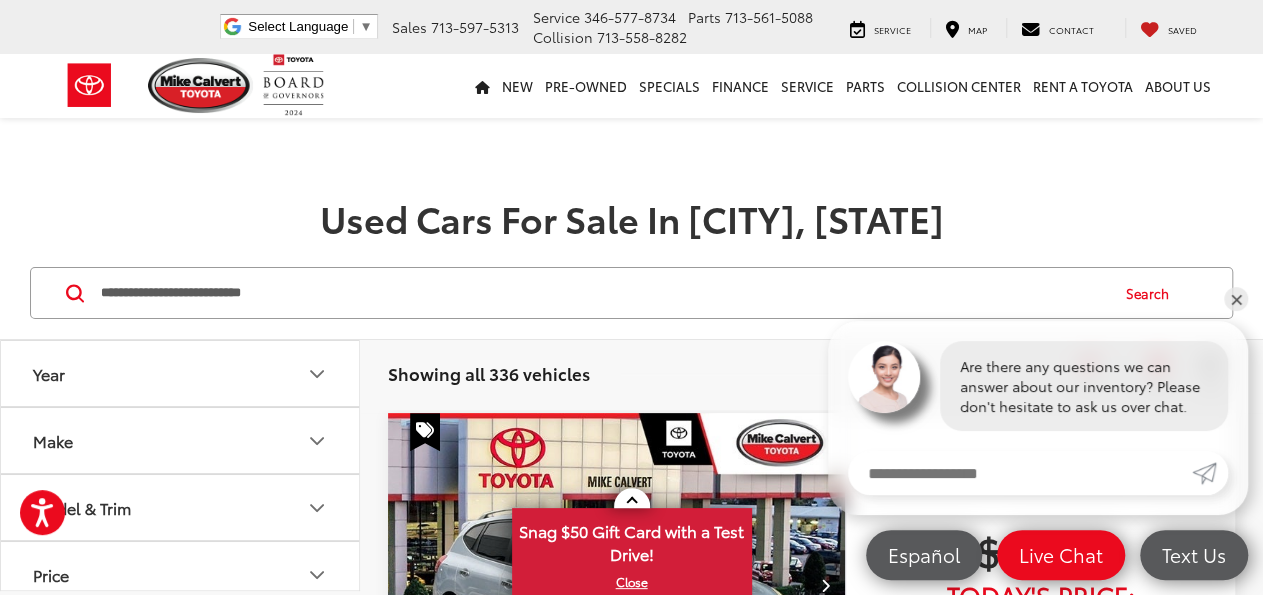 type on "**********" 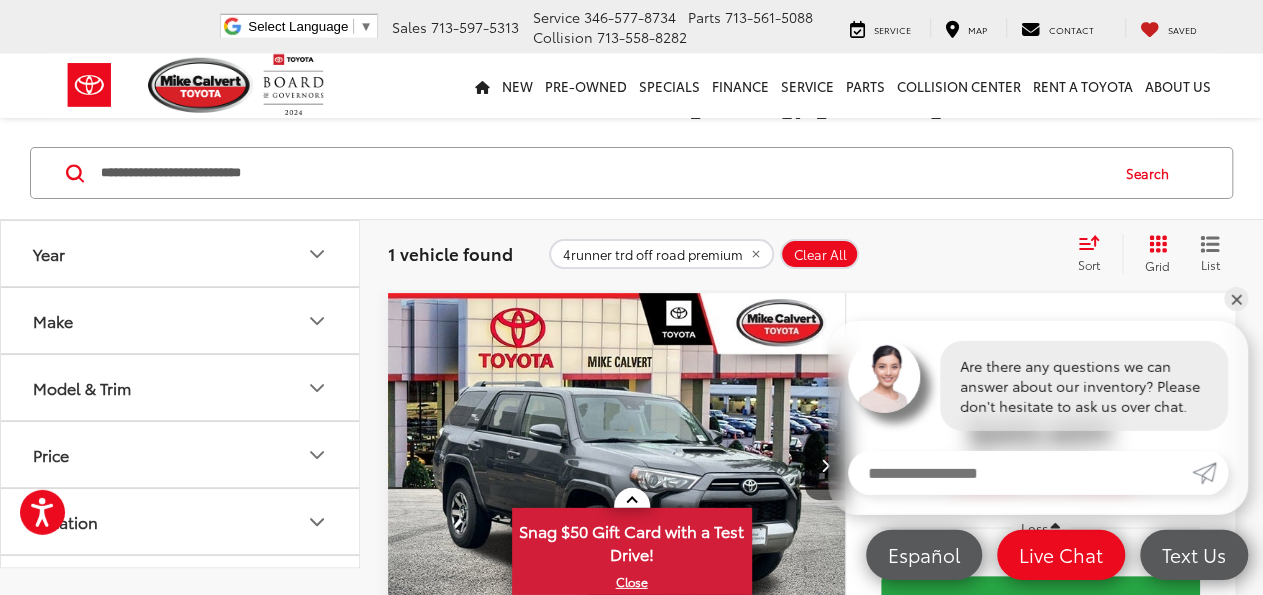 scroll, scrollTop: 166, scrollLeft: 0, axis: vertical 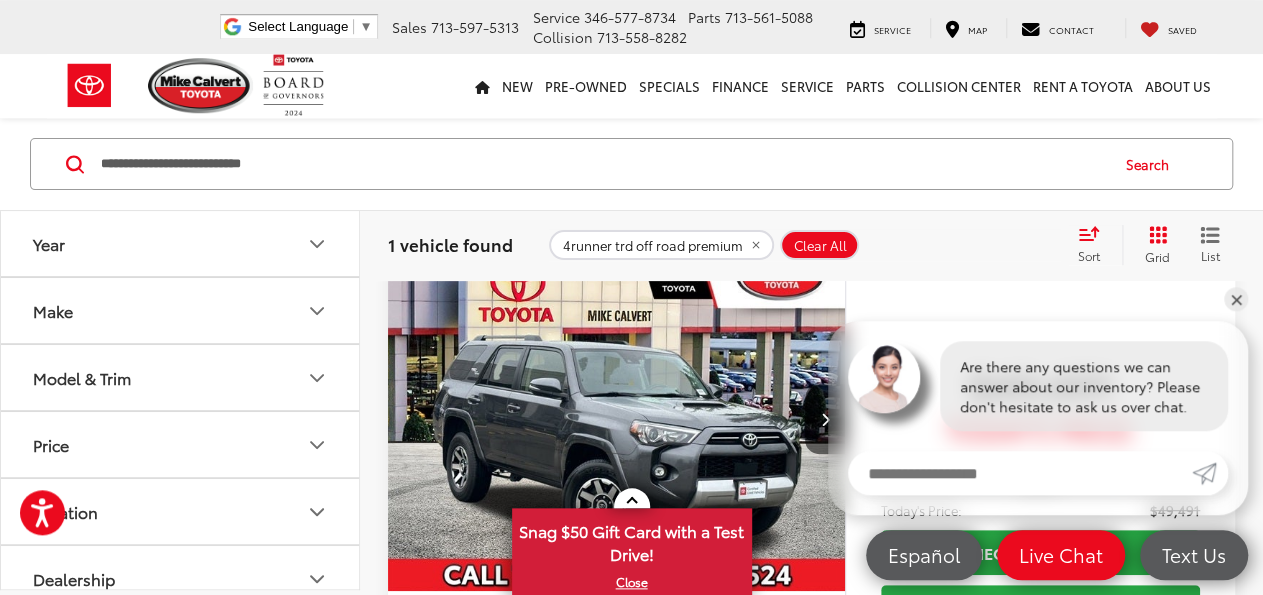 click on "✕" at bounding box center (1236, 299) 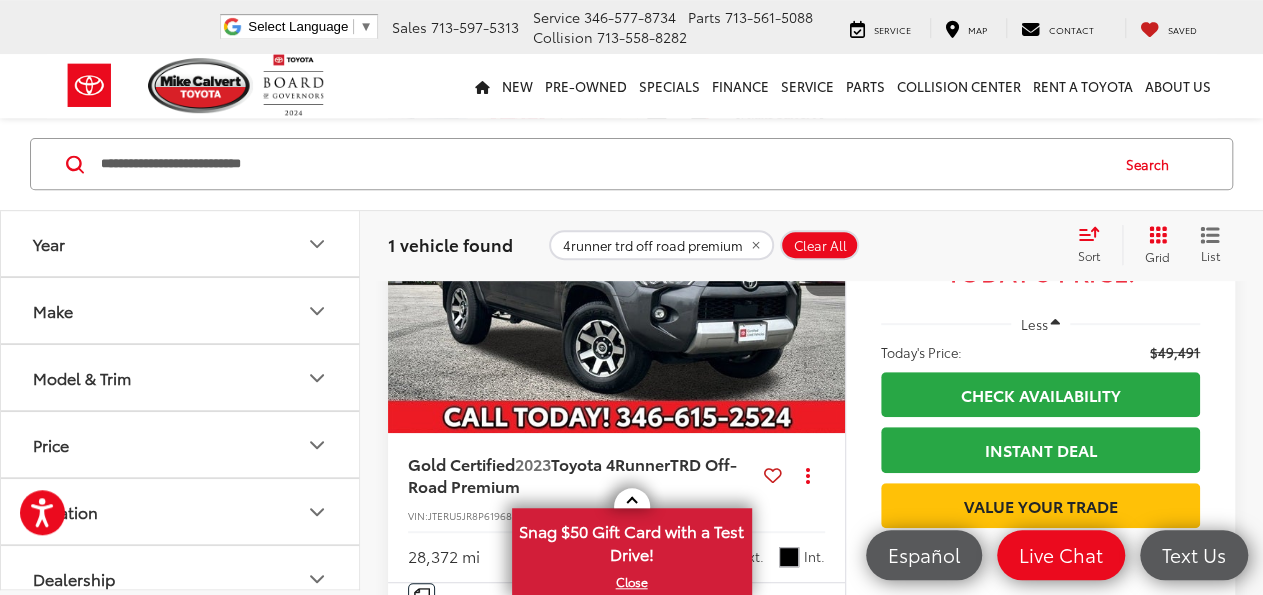scroll, scrollTop: 335, scrollLeft: 0, axis: vertical 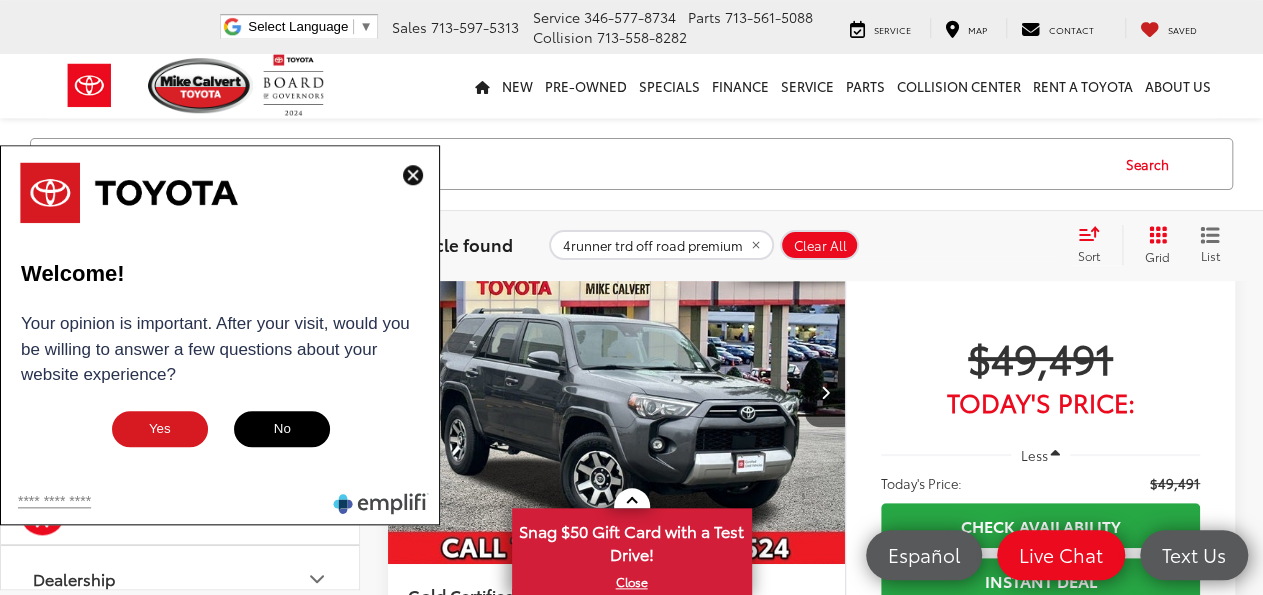 click at bounding box center [413, 175] 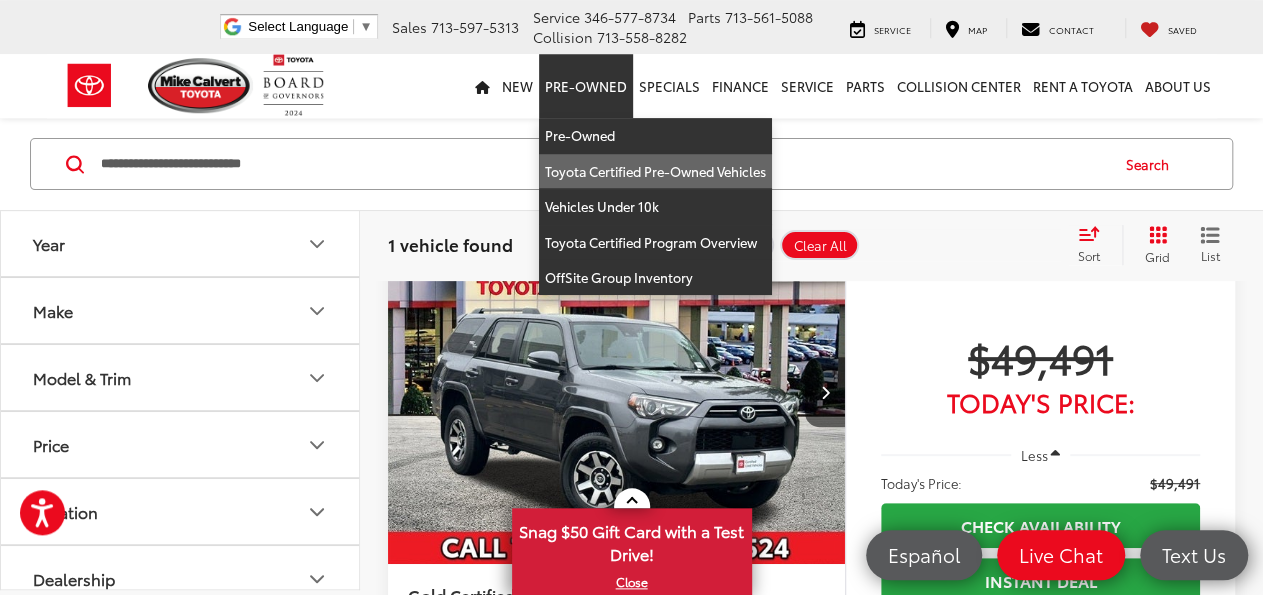 click on "Toyota Certified Pre-Owned Vehicles" at bounding box center (655, 172) 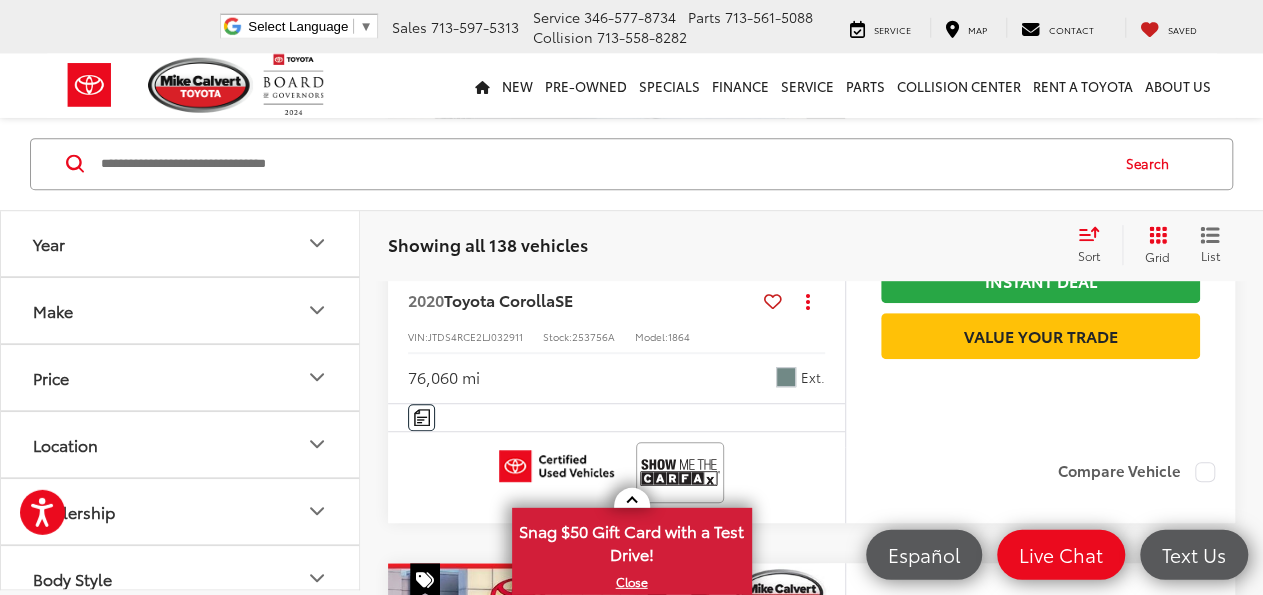 scroll, scrollTop: 298, scrollLeft: 0, axis: vertical 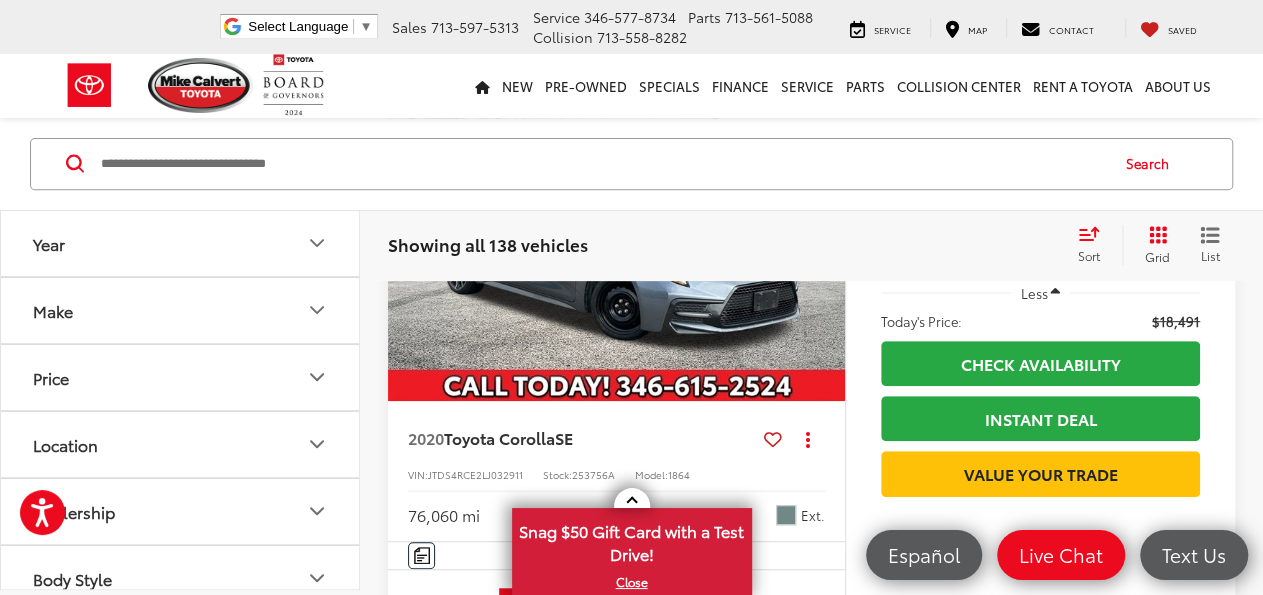 click at bounding box center (603, 164) 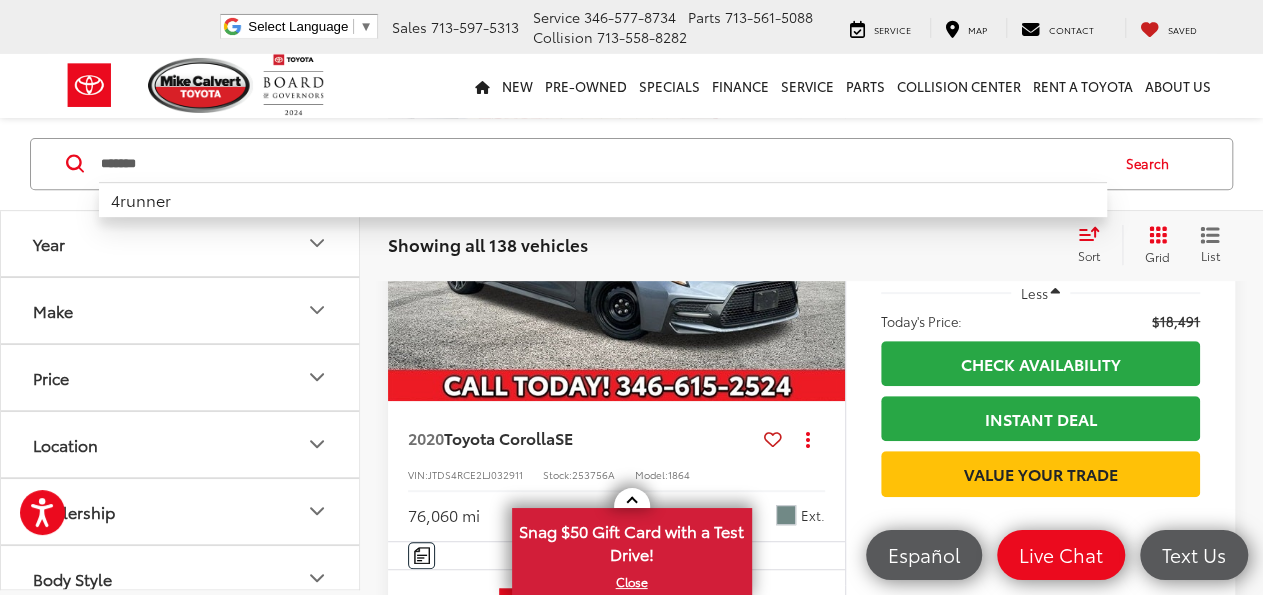 click on "*******" at bounding box center (603, 164) 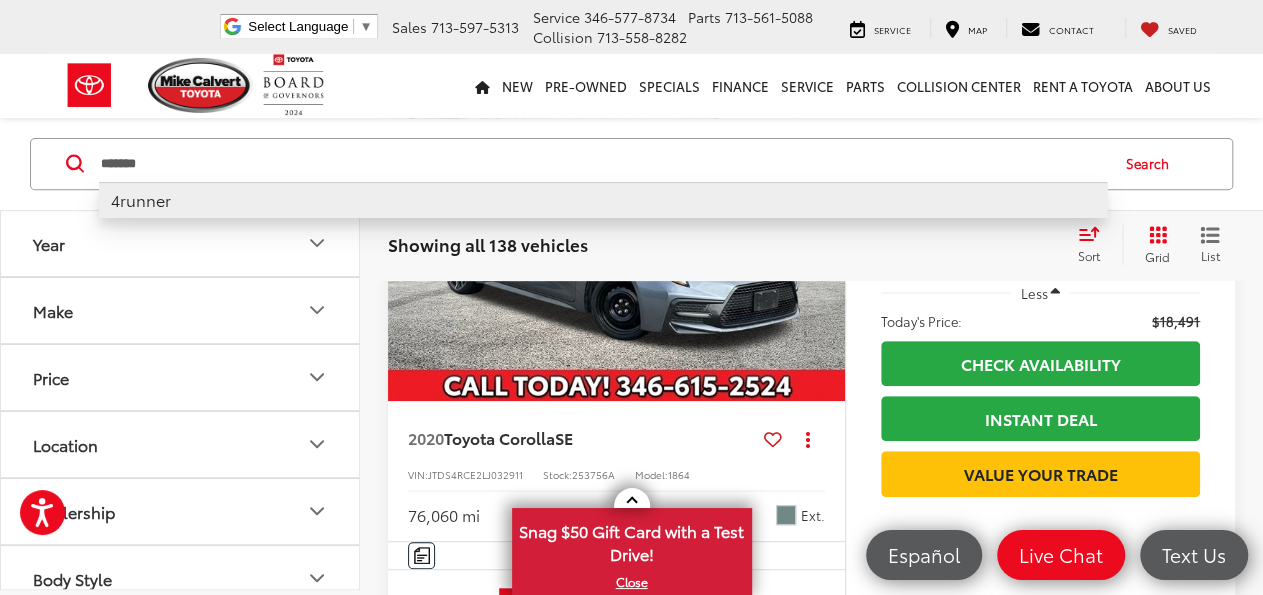 type on "*******" 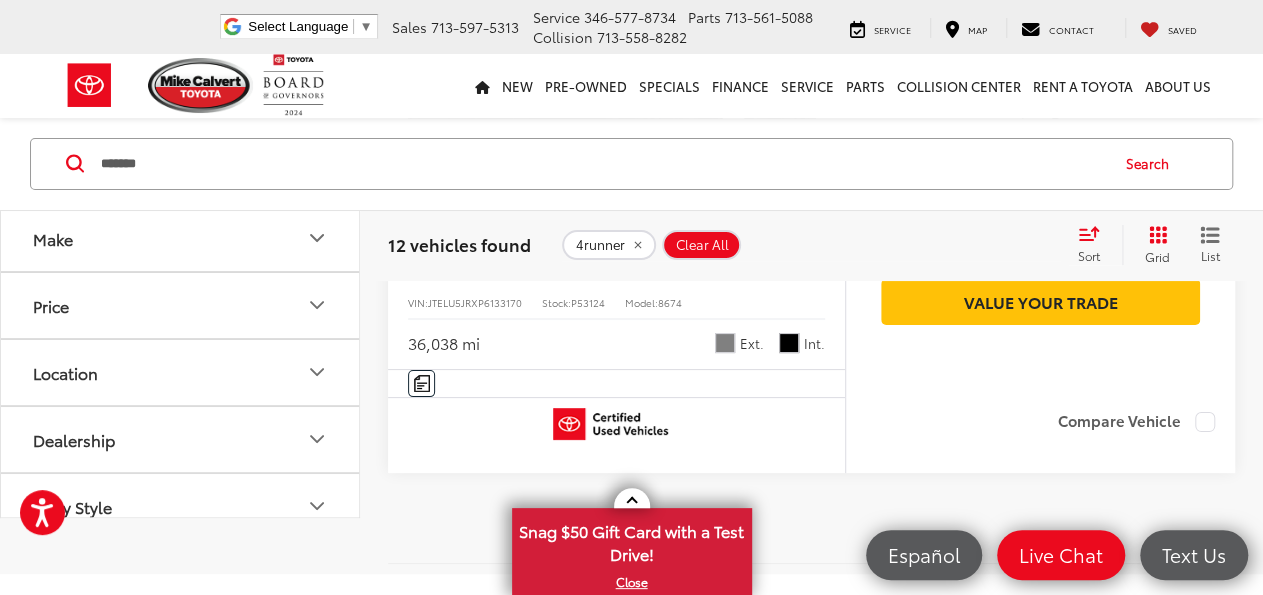 scroll, scrollTop: 7584, scrollLeft: 0, axis: vertical 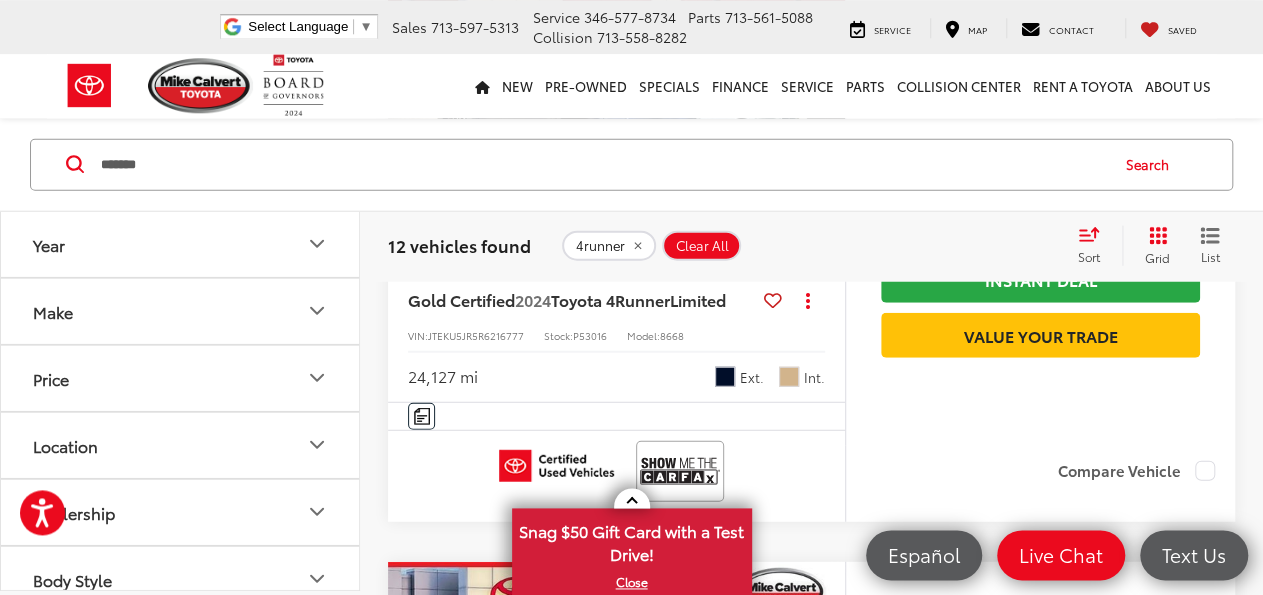 click at bounding box center [617, 90] 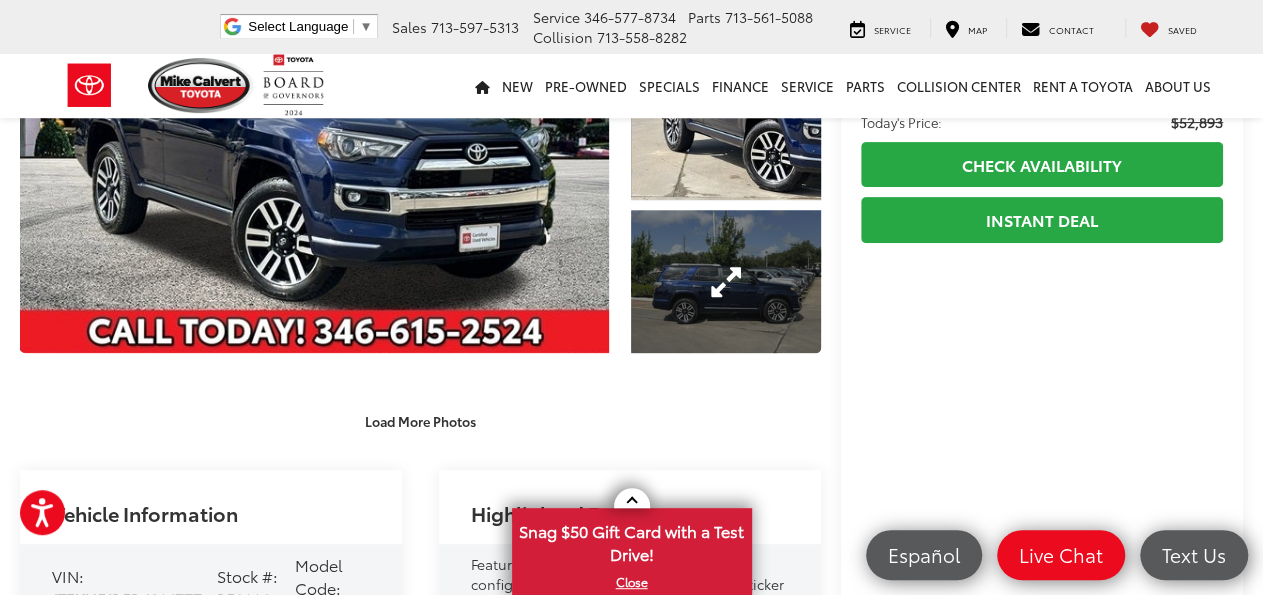 scroll, scrollTop: 277, scrollLeft: 0, axis: vertical 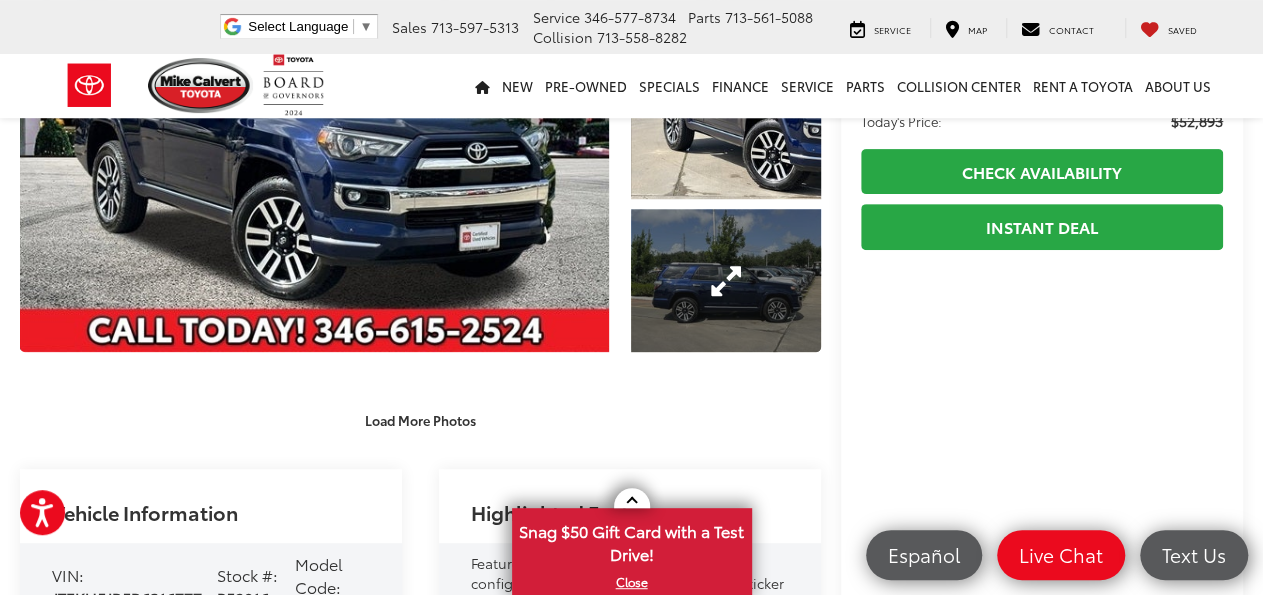 click at bounding box center [726, 280] 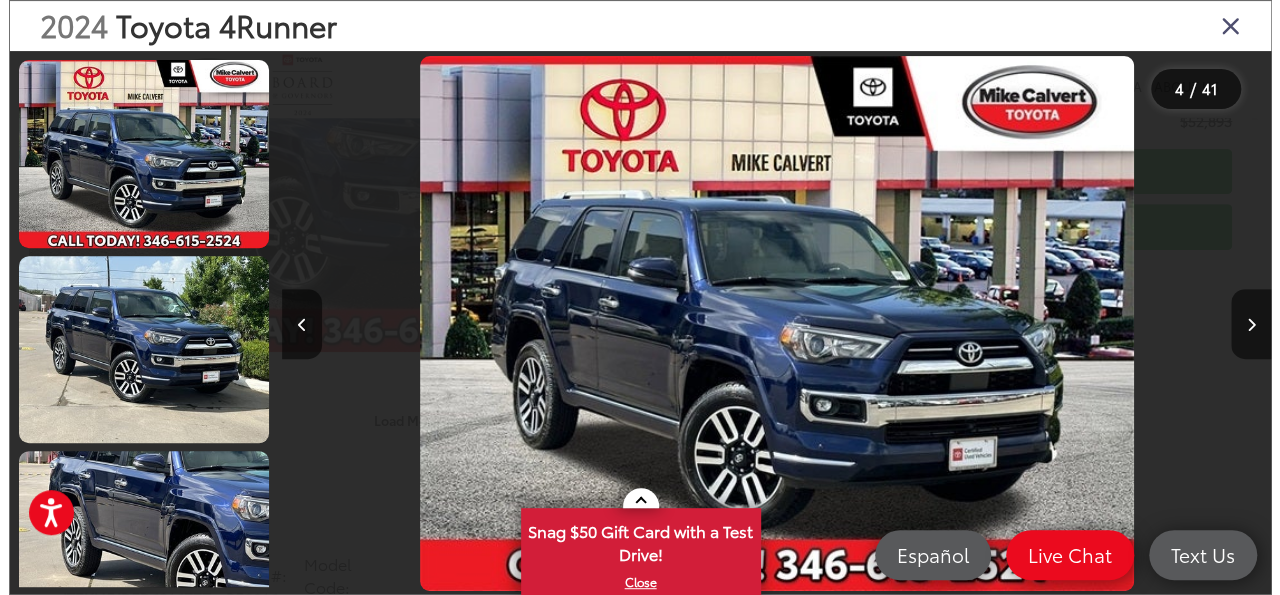 scroll, scrollTop: 71, scrollLeft: 0, axis: vertical 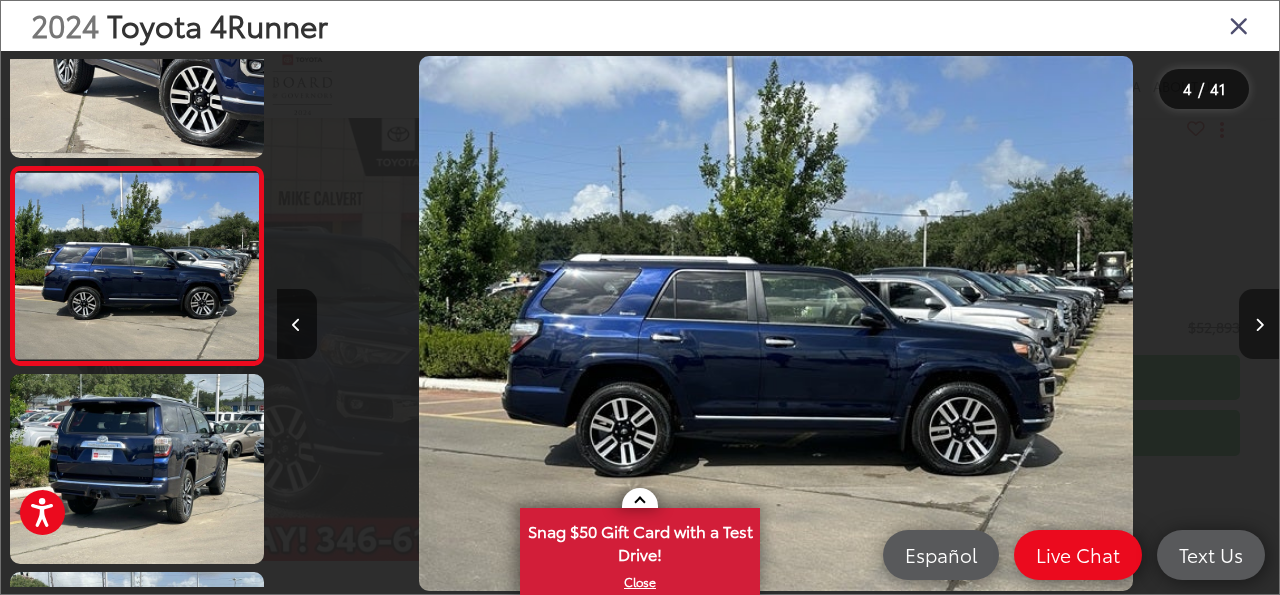 click at bounding box center [1259, 325] 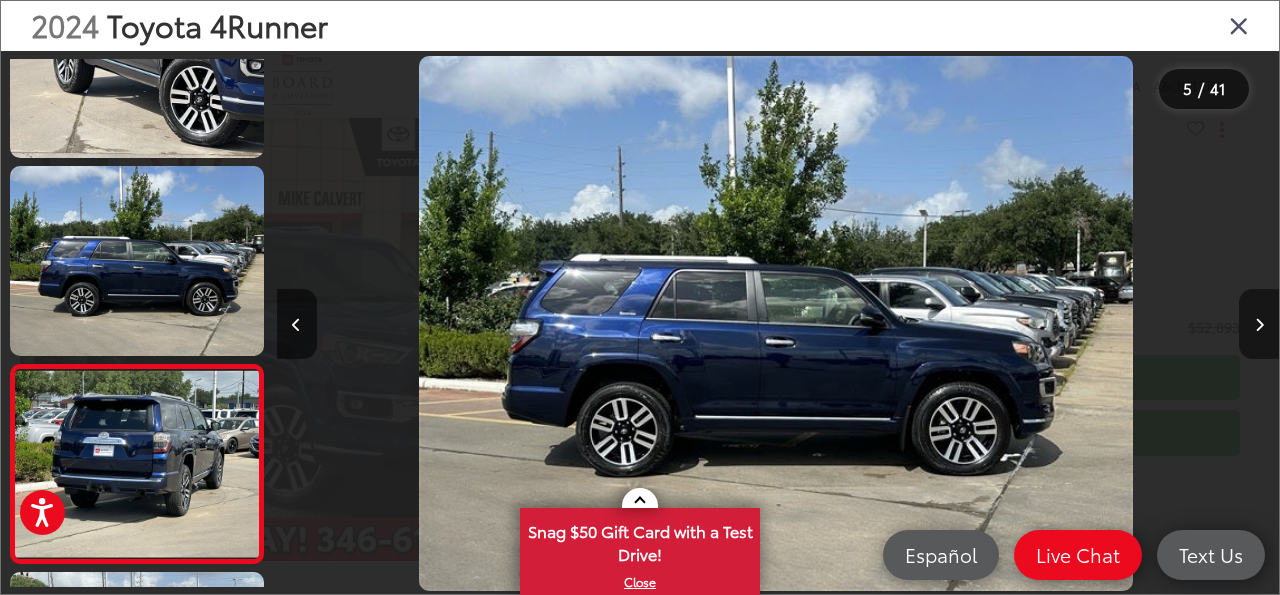 scroll, scrollTop: 0, scrollLeft: 3863, axis: horizontal 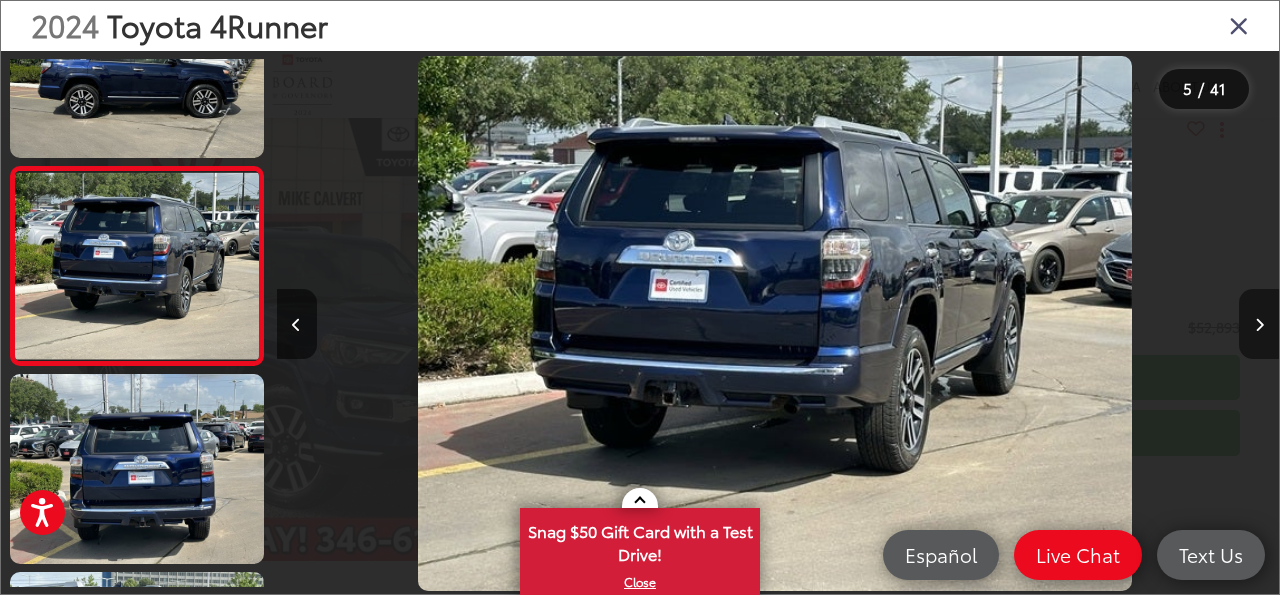 click at bounding box center [1259, 325] 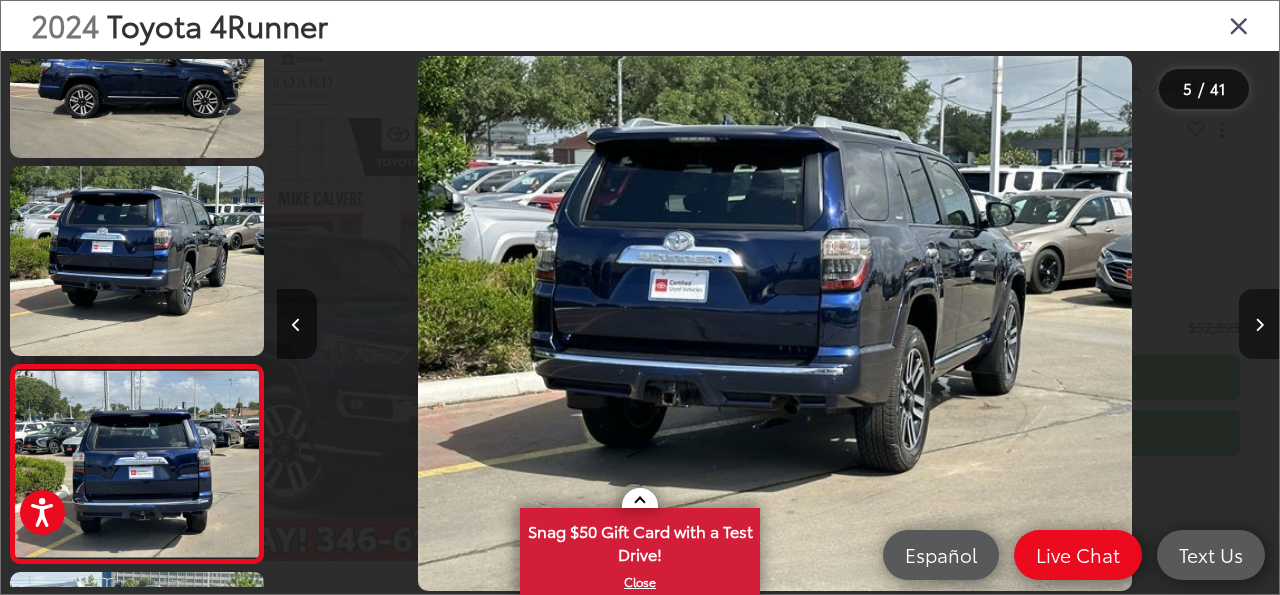 scroll, scrollTop: 0, scrollLeft: 4869, axis: horizontal 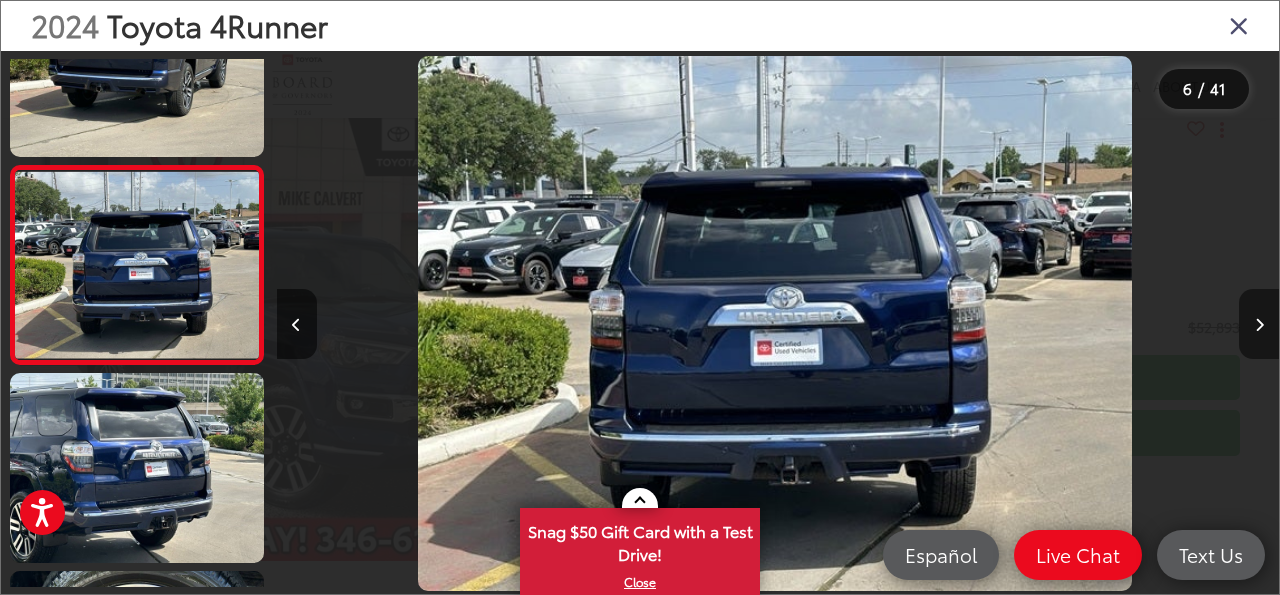 click at bounding box center (1259, 325) 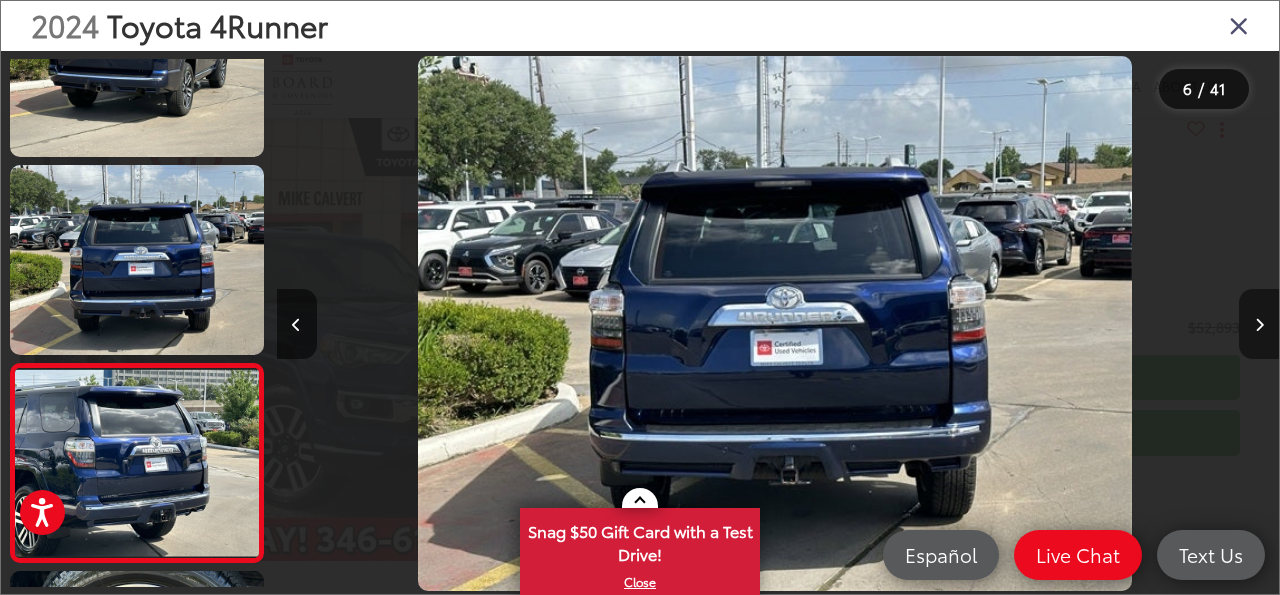 scroll, scrollTop: 0, scrollLeft: 5895, axis: horizontal 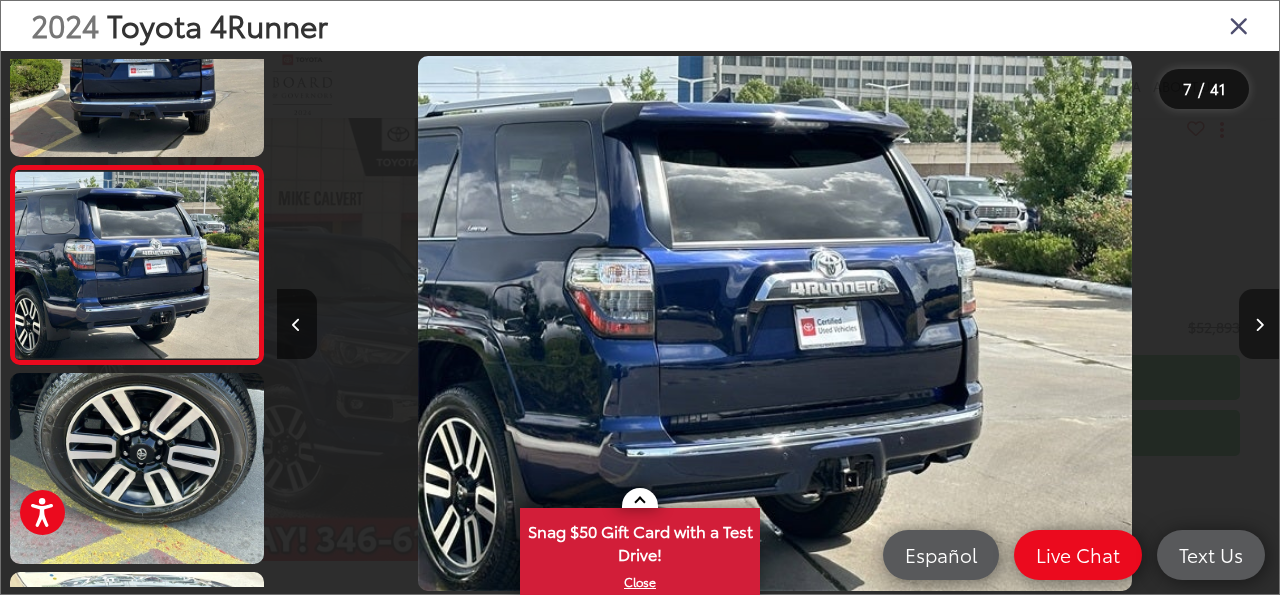 click at bounding box center [1259, 325] 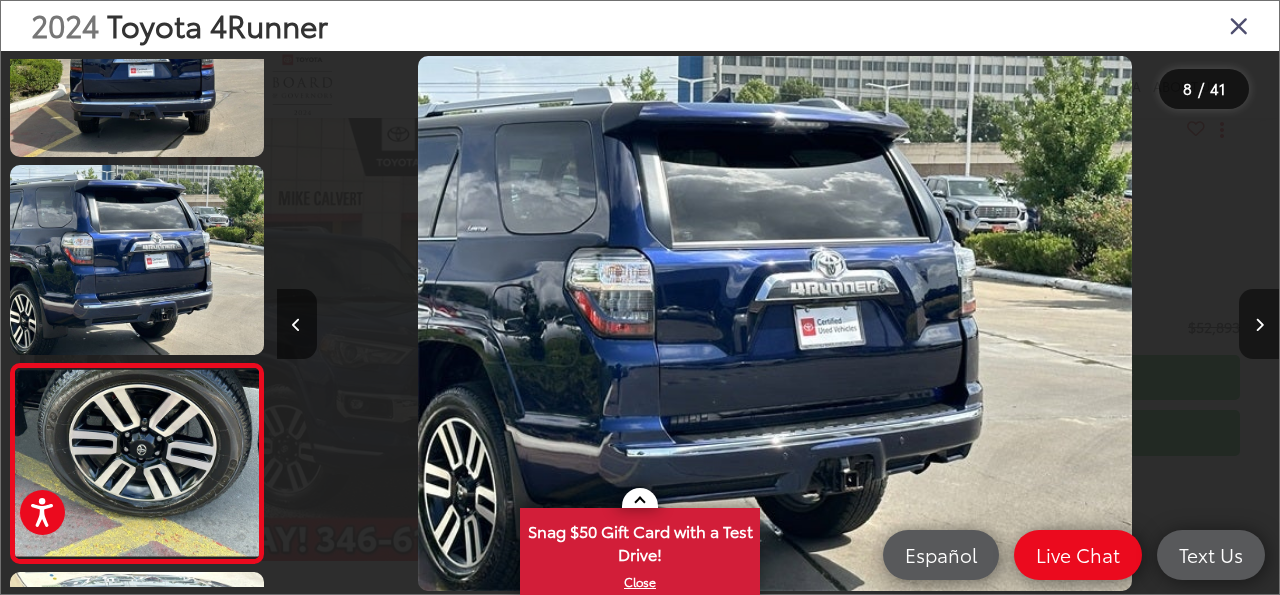 scroll, scrollTop: 0, scrollLeft: 6866, axis: horizontal 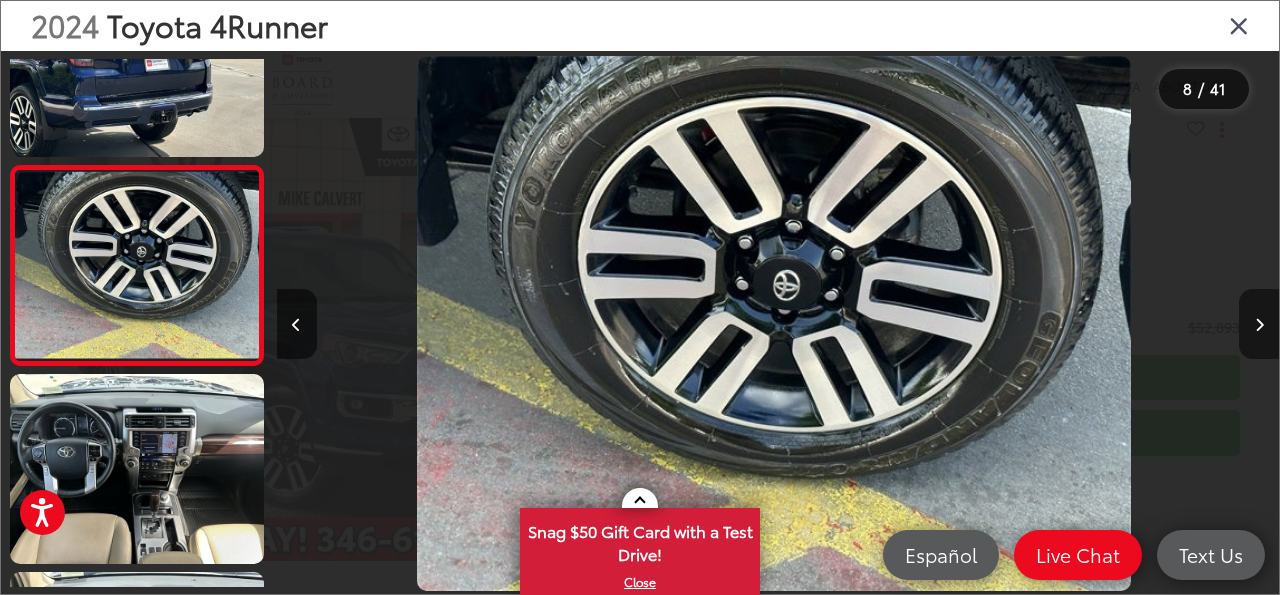 click at bounding box center [1259, 325] 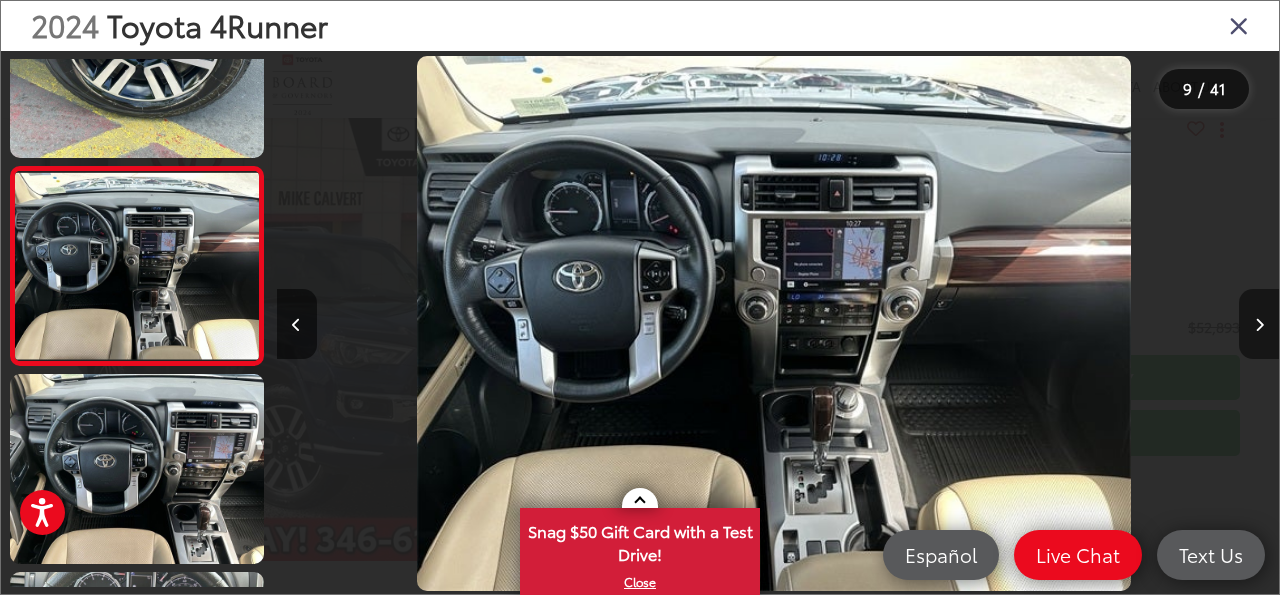 click at bounding box center [1259, 325] 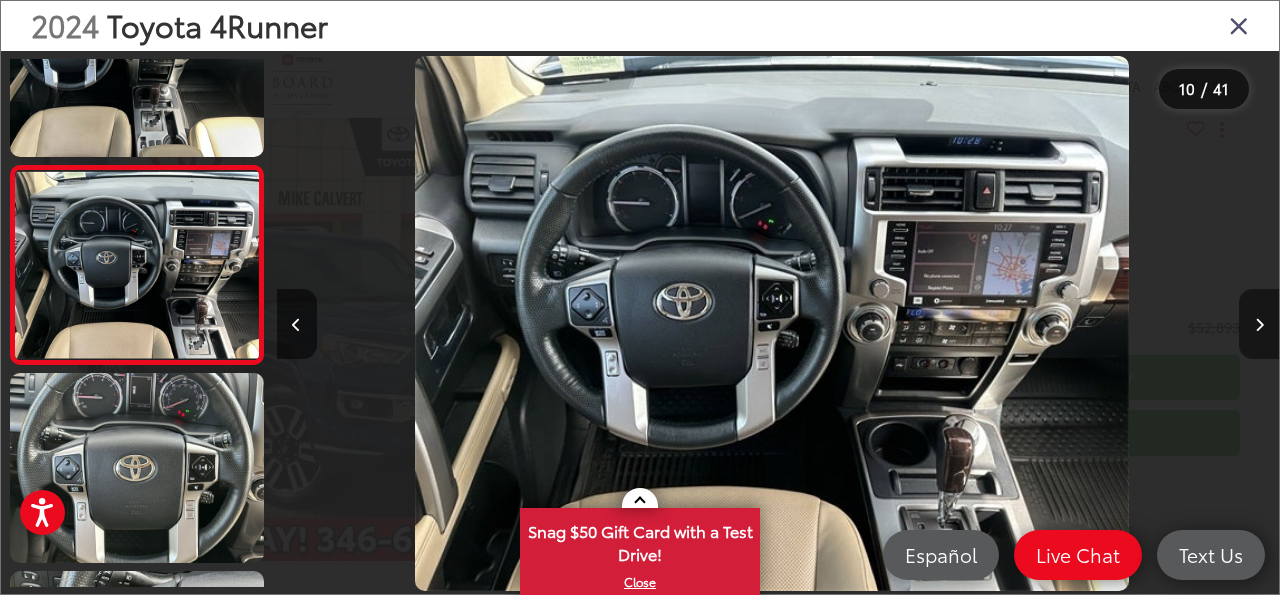click at bounding box center [1259, 325] 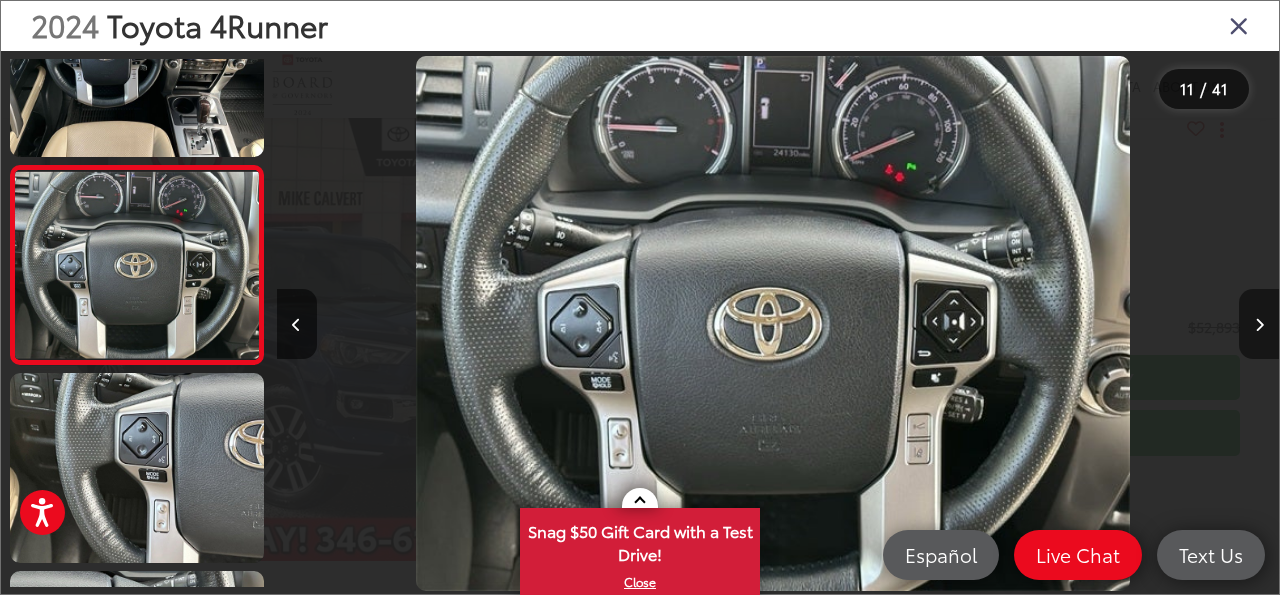 click at bounding box center [1259, 325] 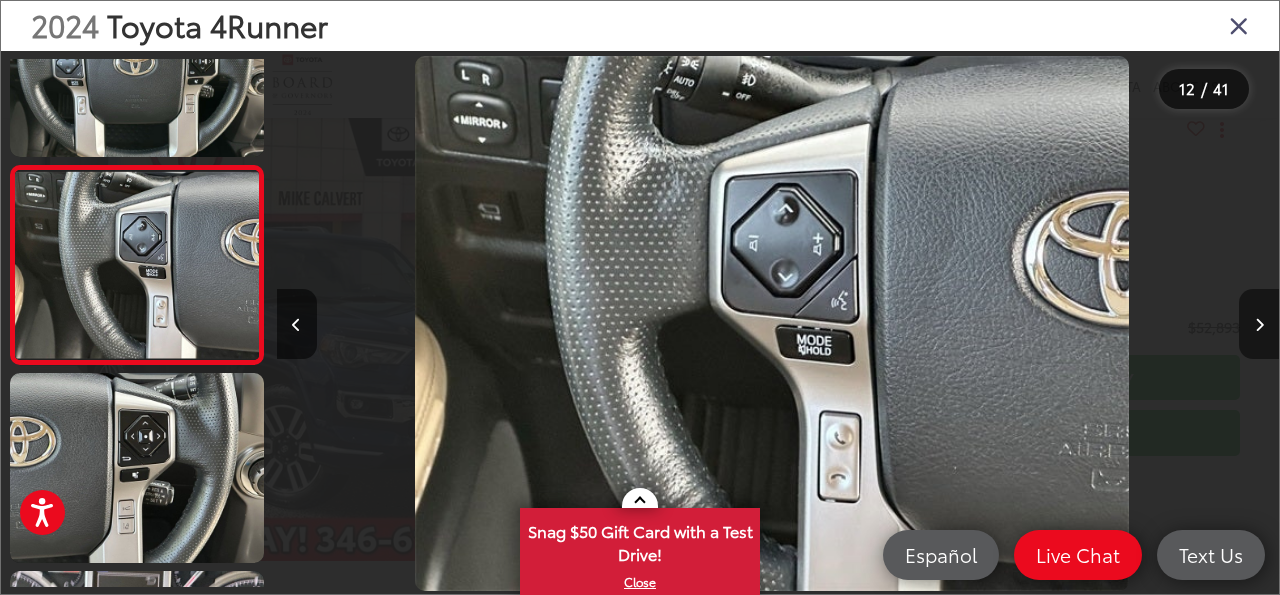 click at bounding box center [1259, 325] 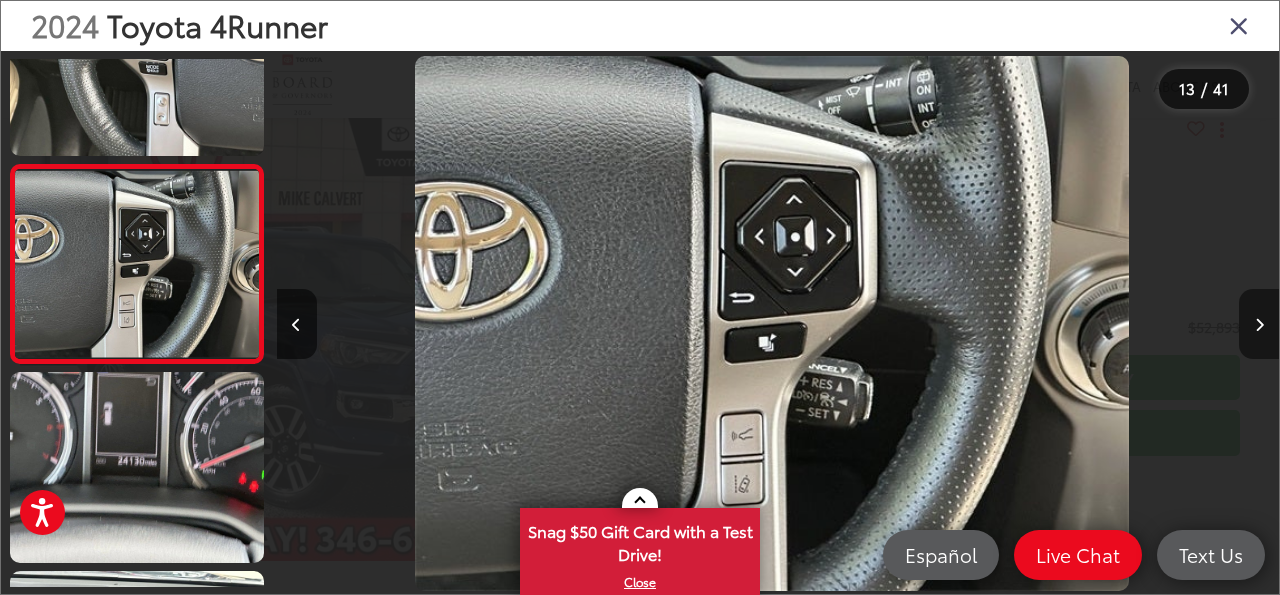 click at bounding box center (1259, 325) 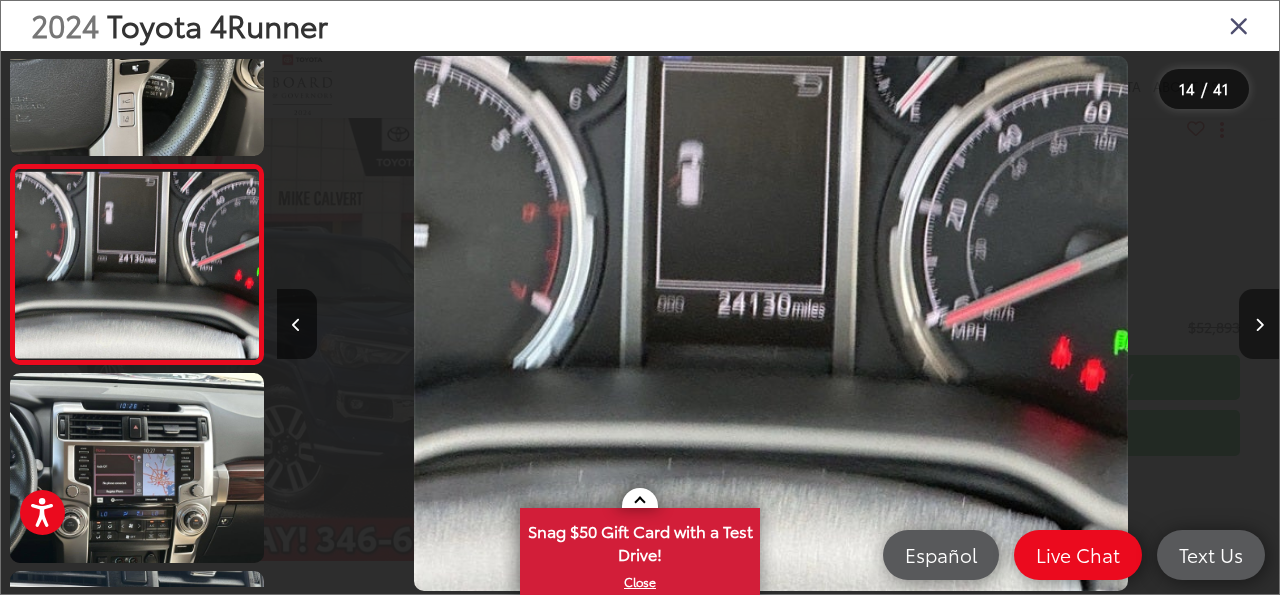 click at bounding box center [1259, 325] 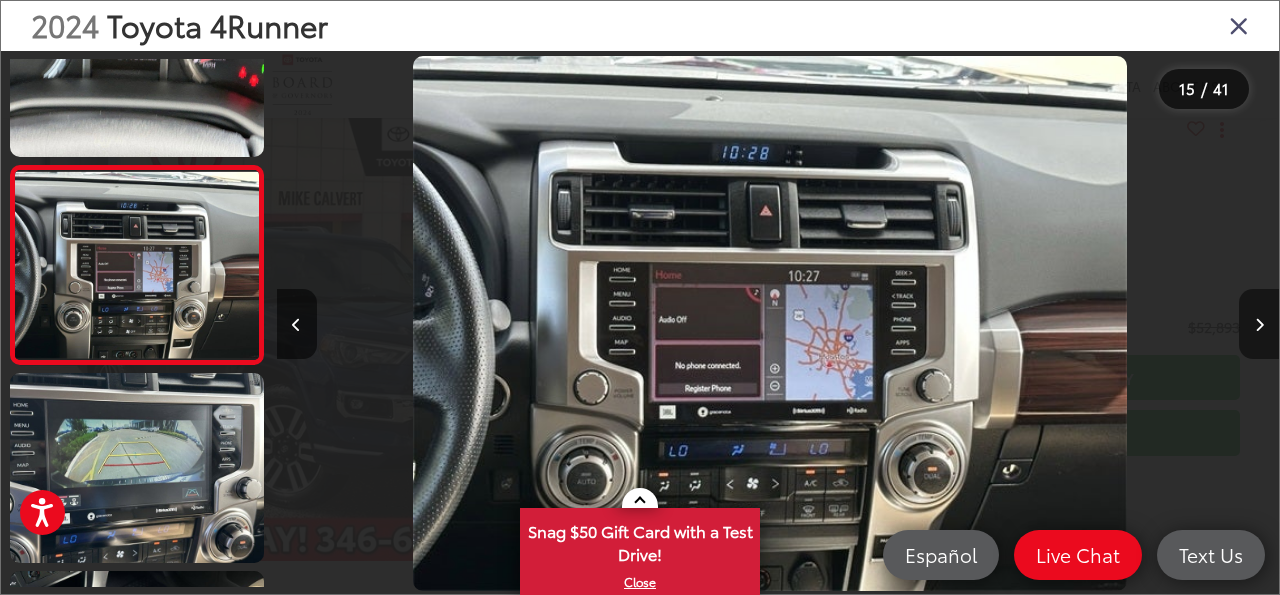 click at bounding box center [1259, 325] 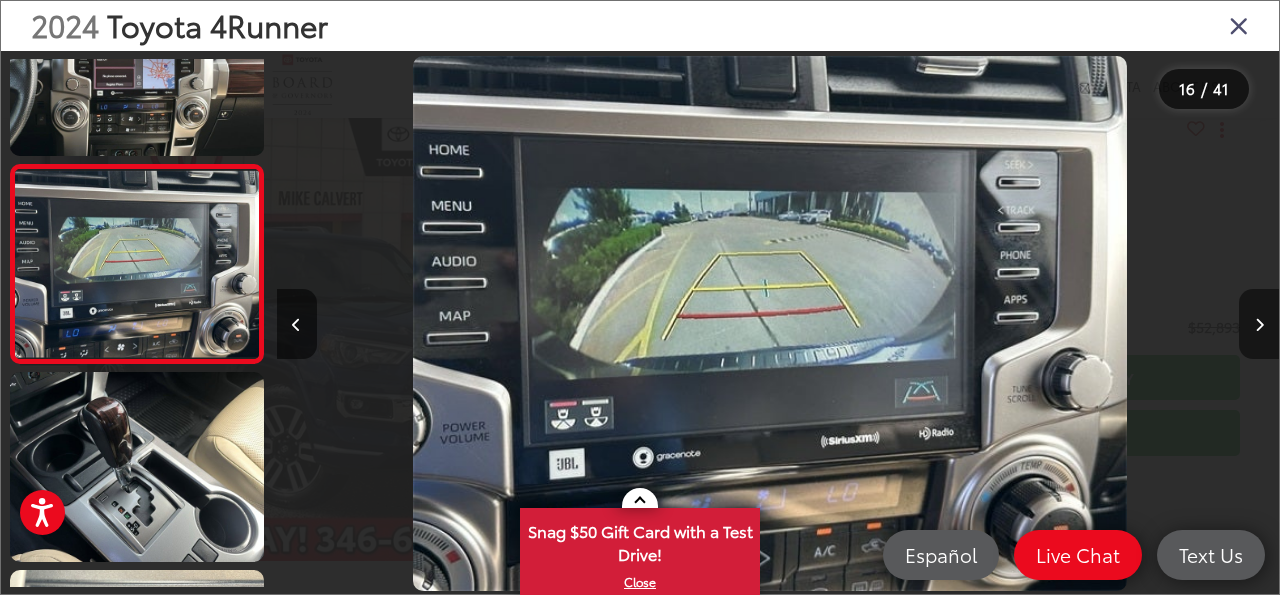 click at bounding box center [1259, 325] 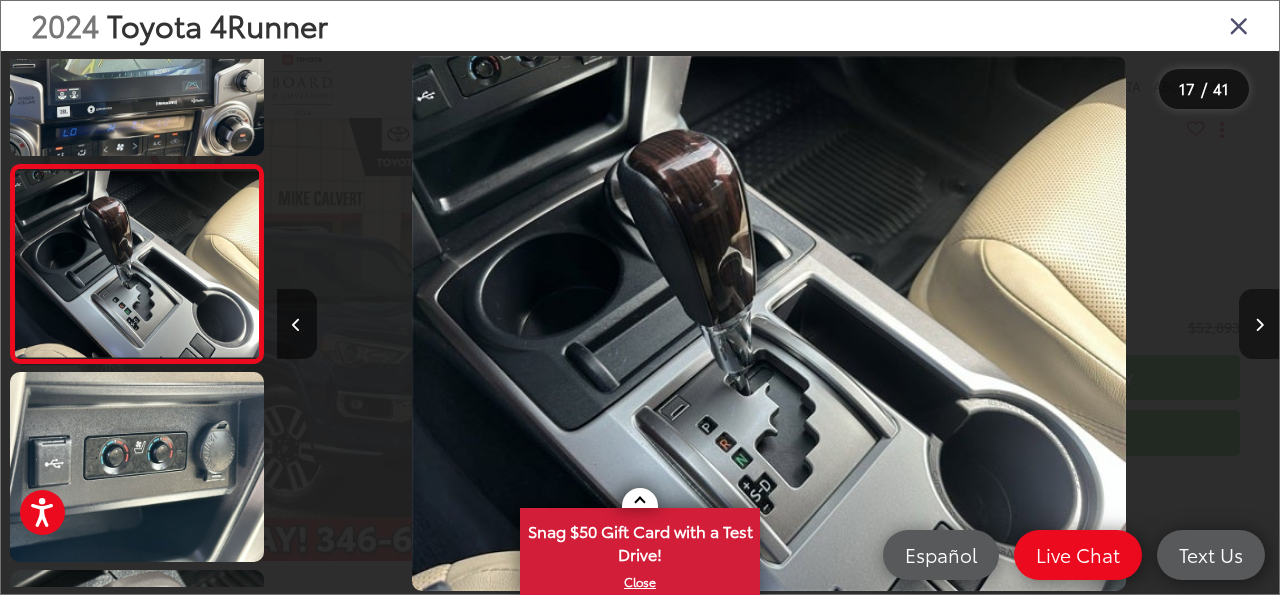 click at bounding box center [1259, 325] 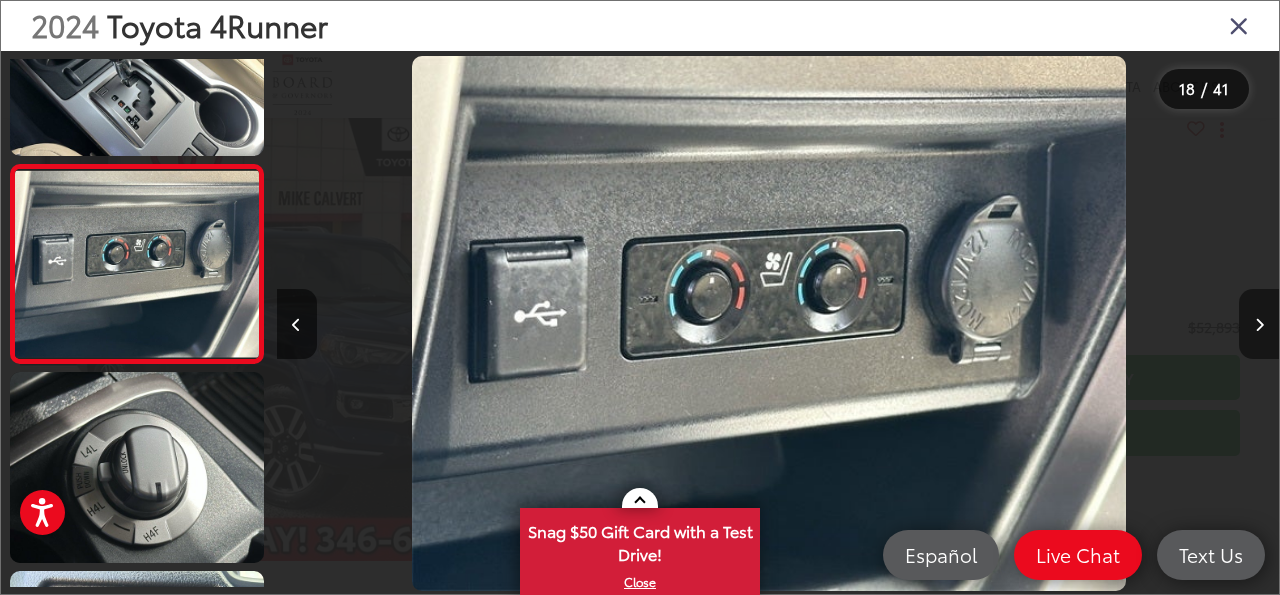 click at bounding box center [1259, 325] 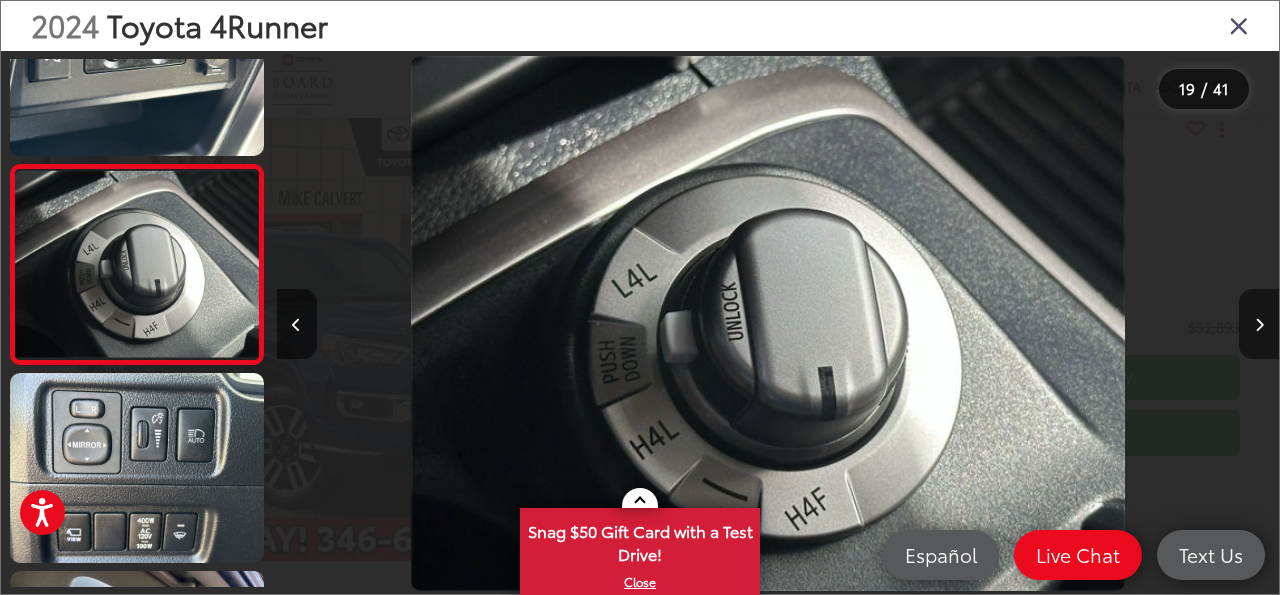click at bounding box center (1259, 325) 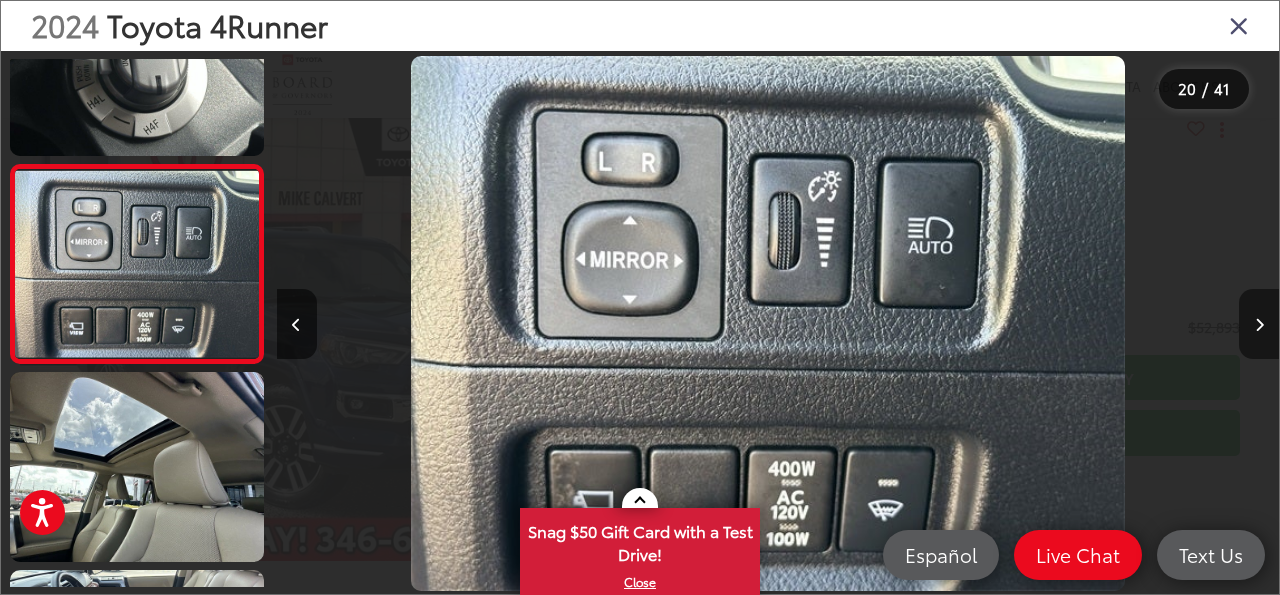 click at bounding box center [1259, 325] 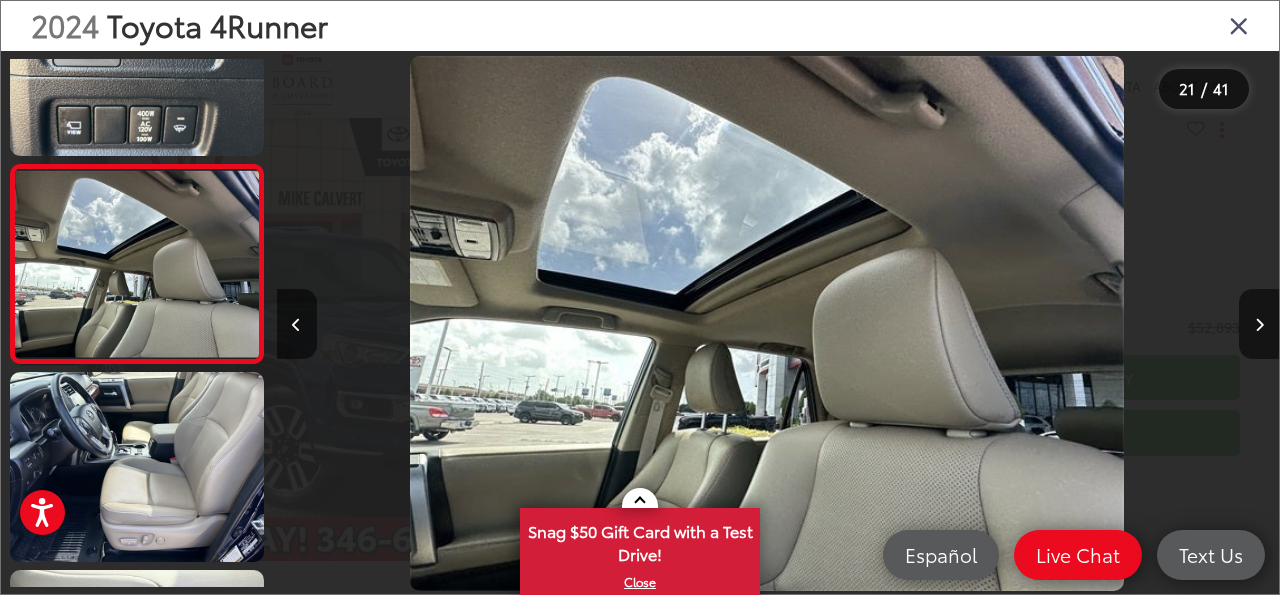click at bounding box center [1239, 25] 